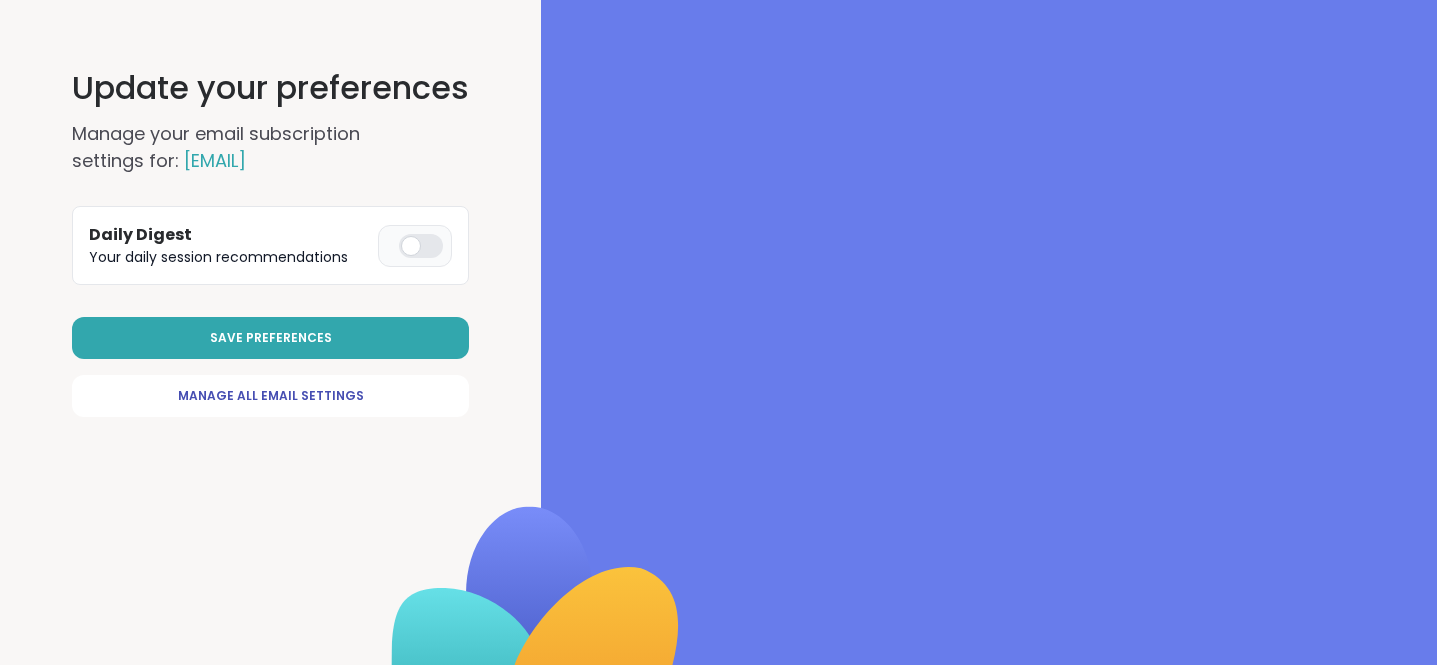 scroll, scrollTop: 0, scrollLeft: 0, axis: both 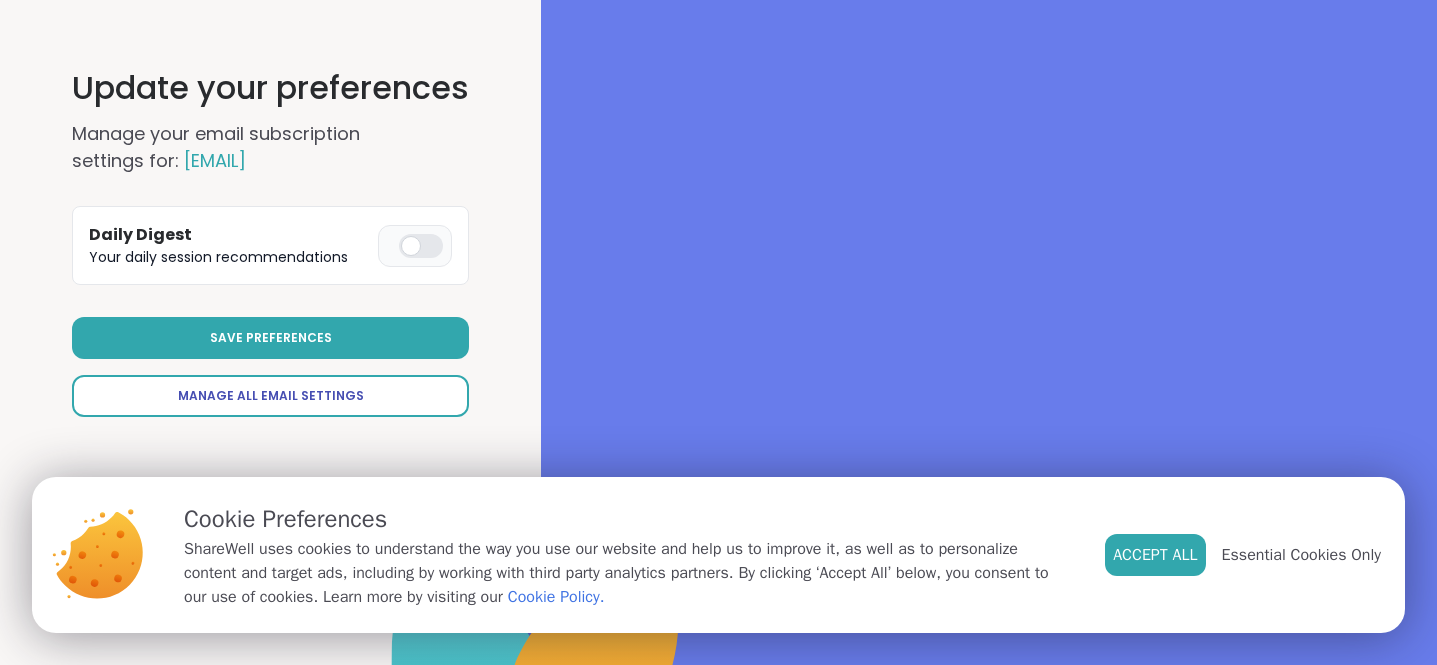 click on "Manage All Email Settings" at bounding box center (271, 396) 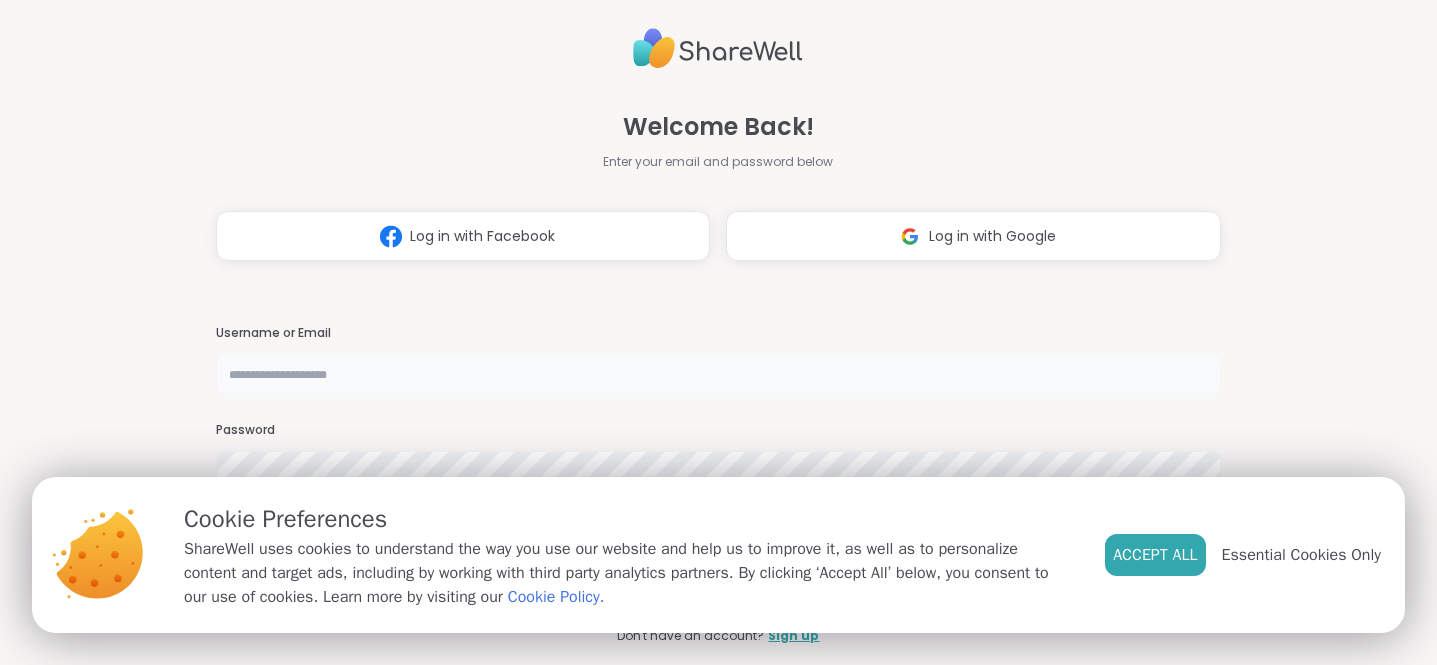 click at bounding box center [719, 374] 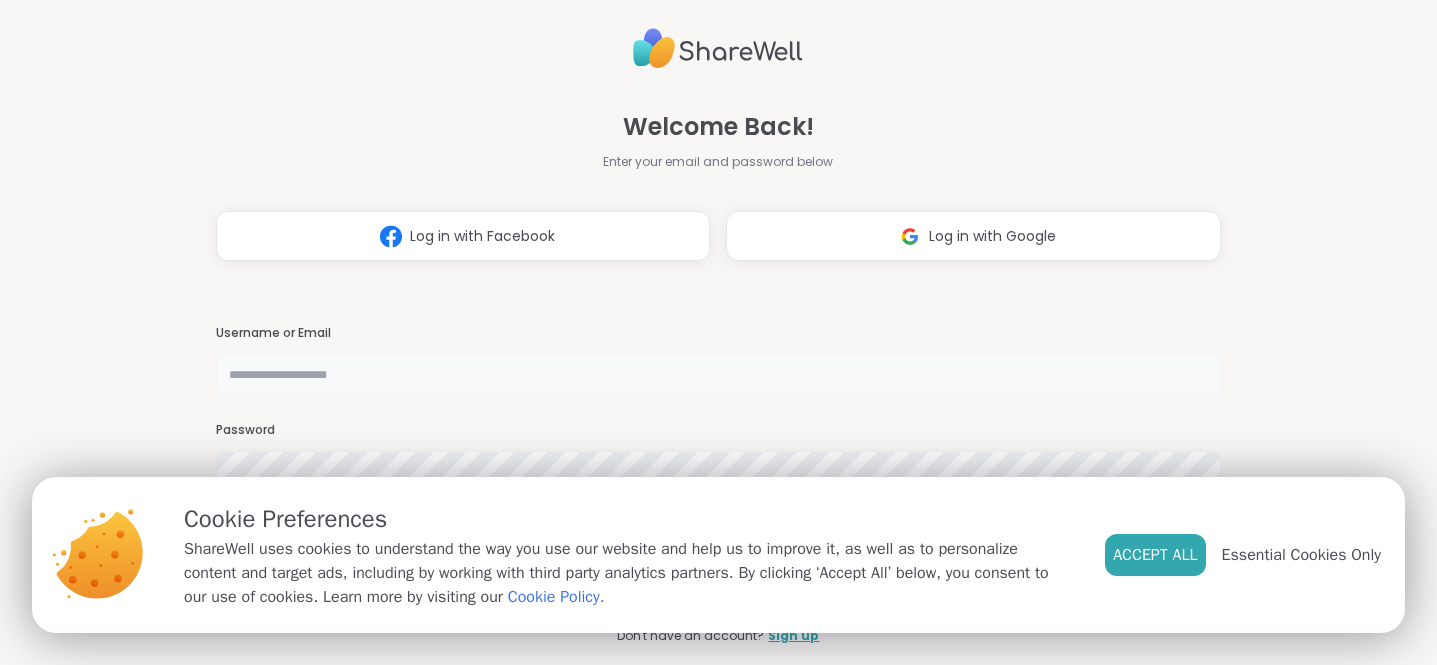 type on "**********" 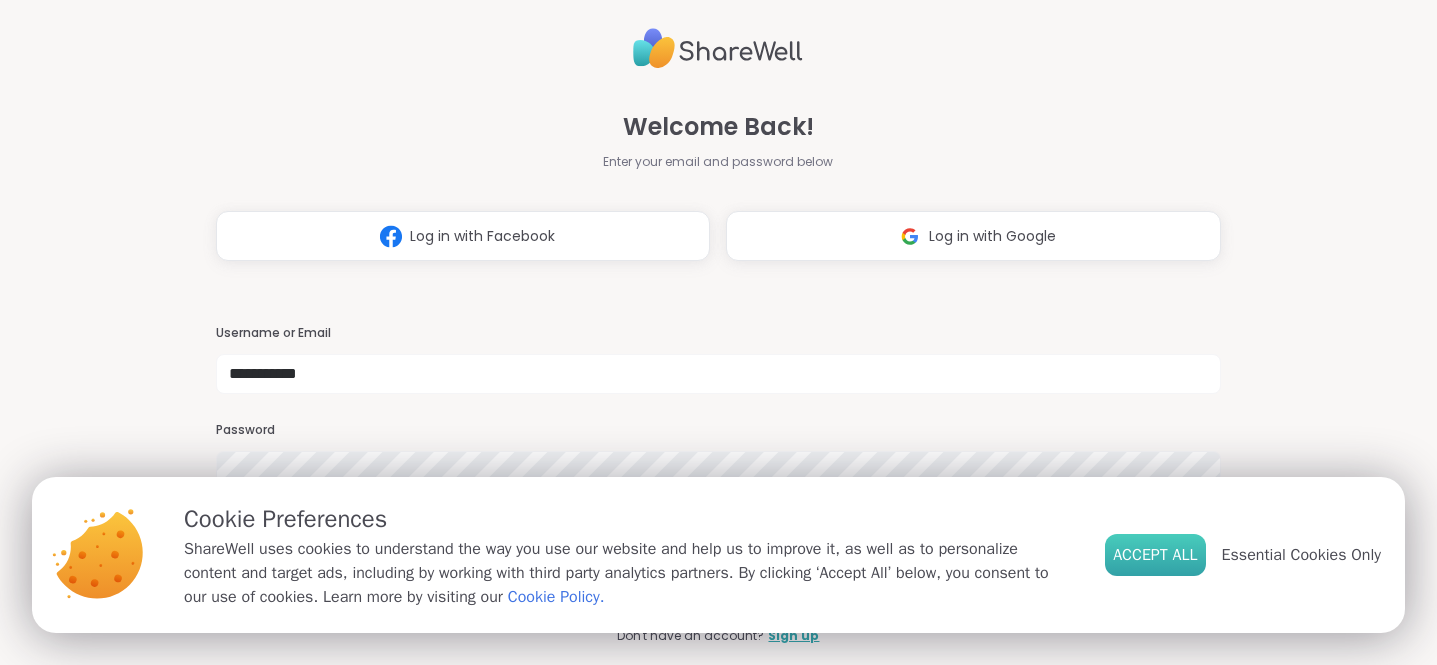 click on "Accept All" at bounding box center [1155, 555] 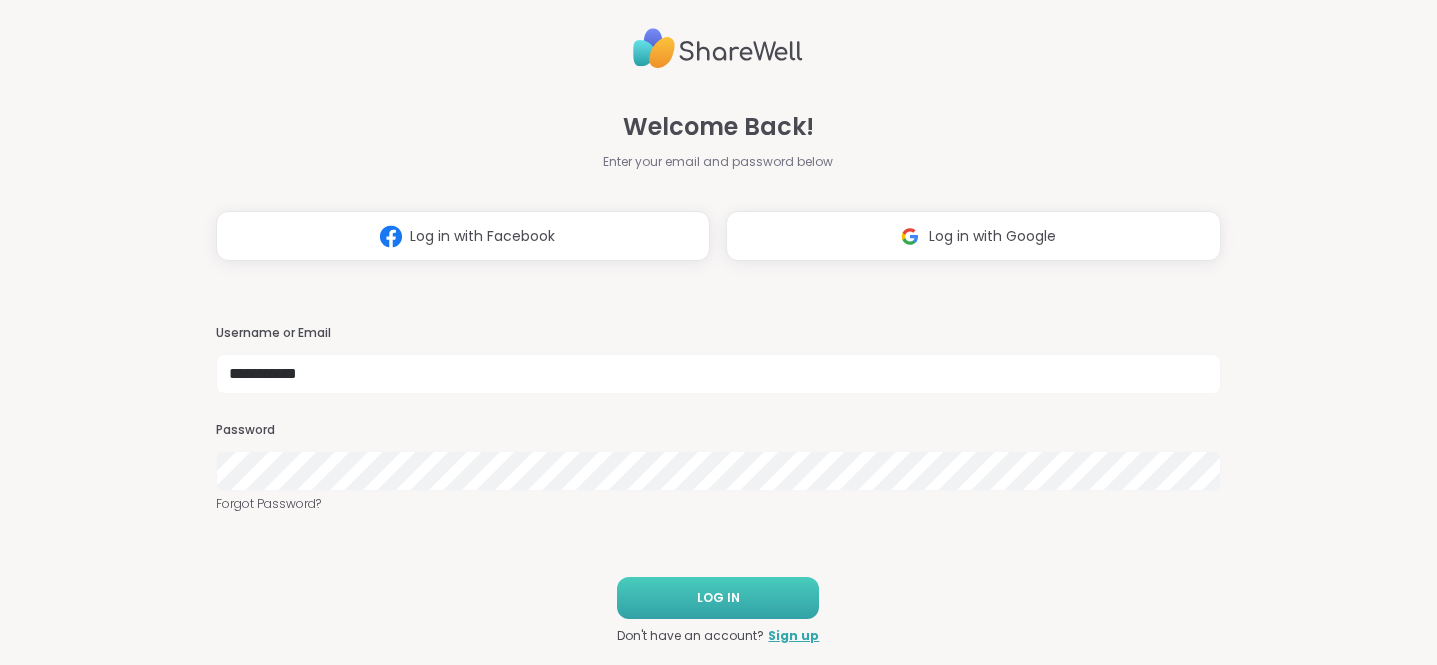click on "LOG IN" at bounding box center (718, 598) 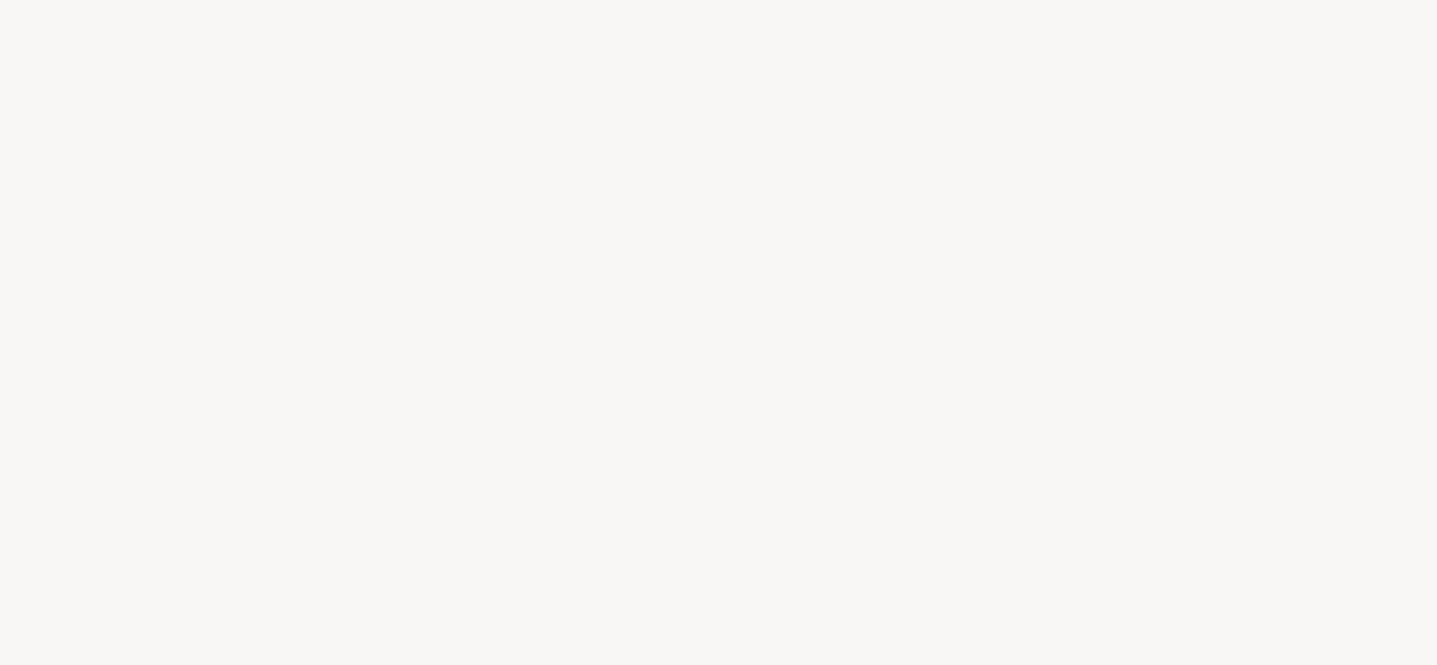 select on "**" 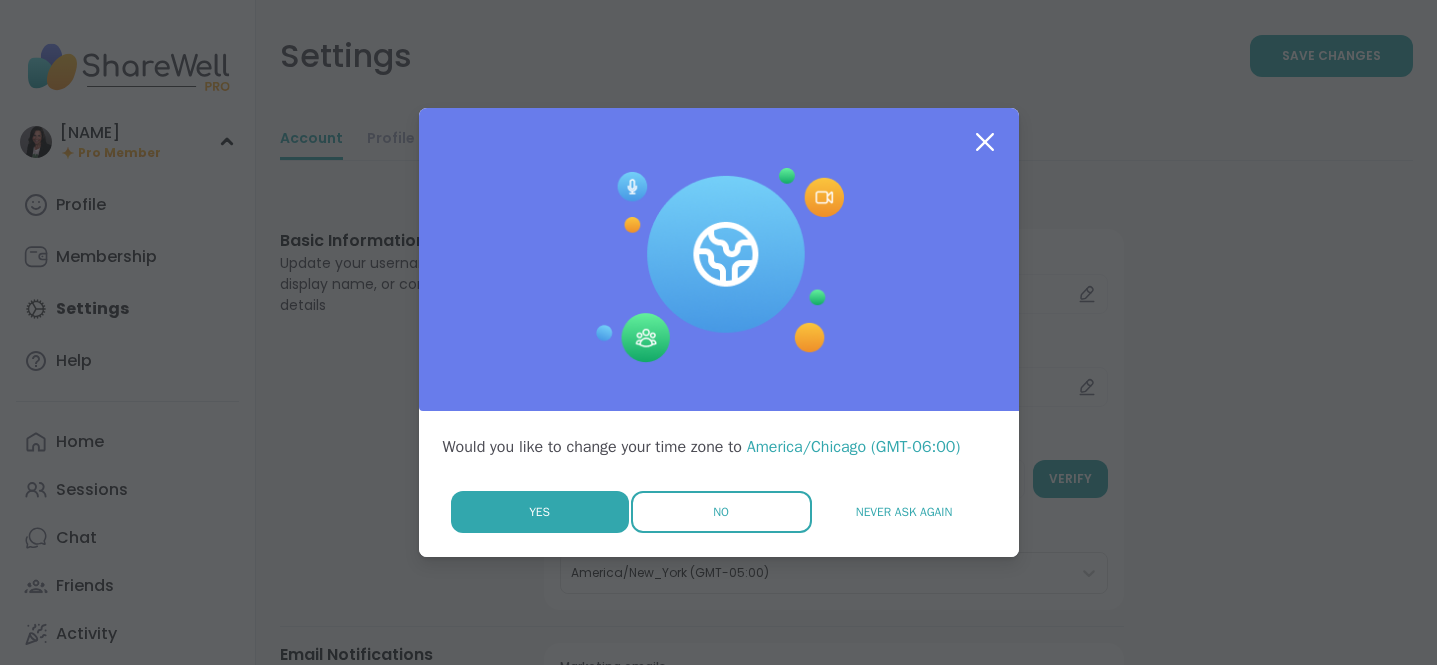 scroll, scrollTop: 0, scrollLeft: 0, axis: both 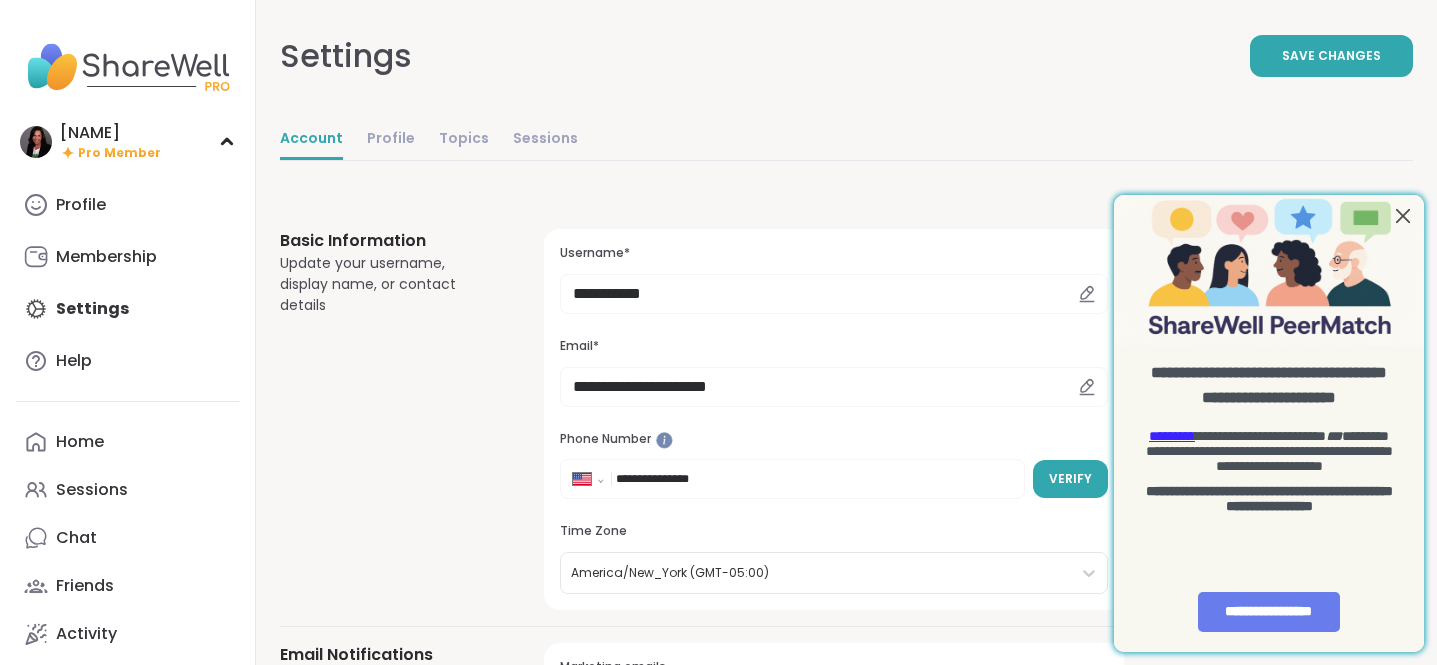 click at bounding box center (1403, 215) 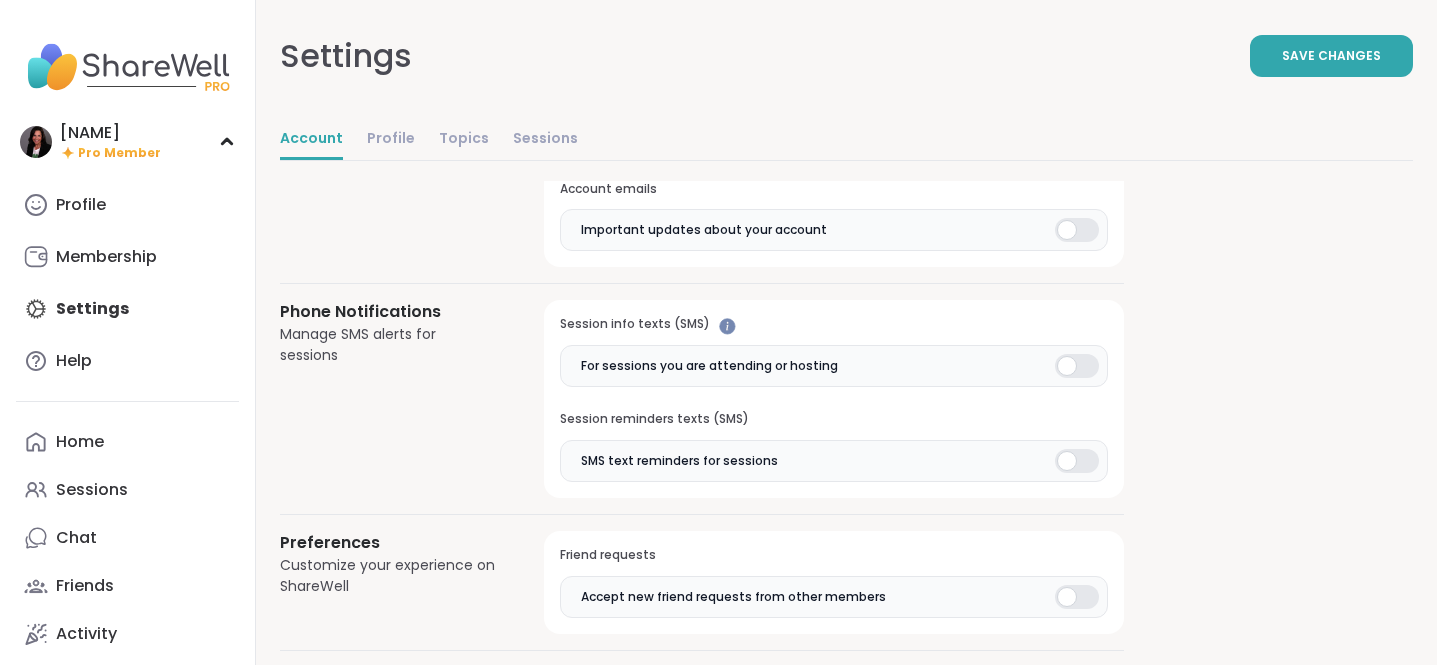 scroll, scrollTop: 1241, scrollLeft: 0, axis: vertical 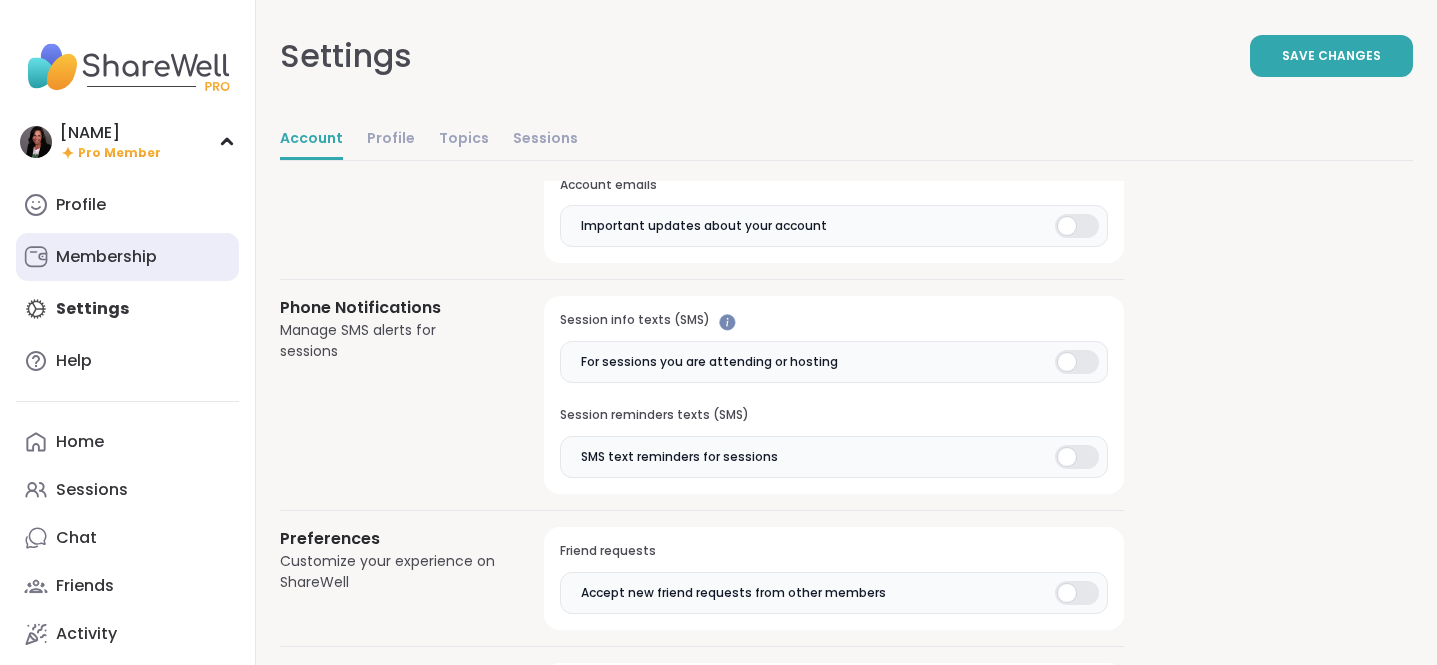 click on "Membership" at bounding box center (106, 257) 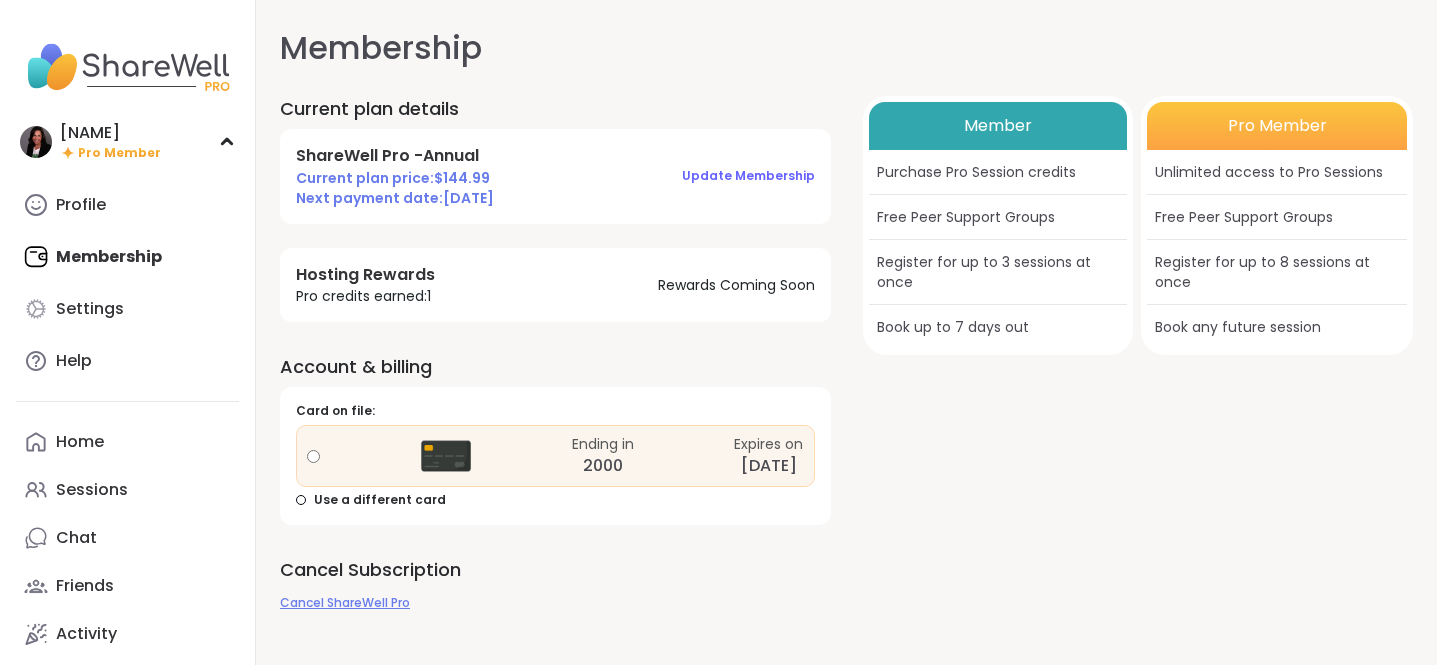click on "Cancel ShareWell Pro" at bounding box center (345, 602) 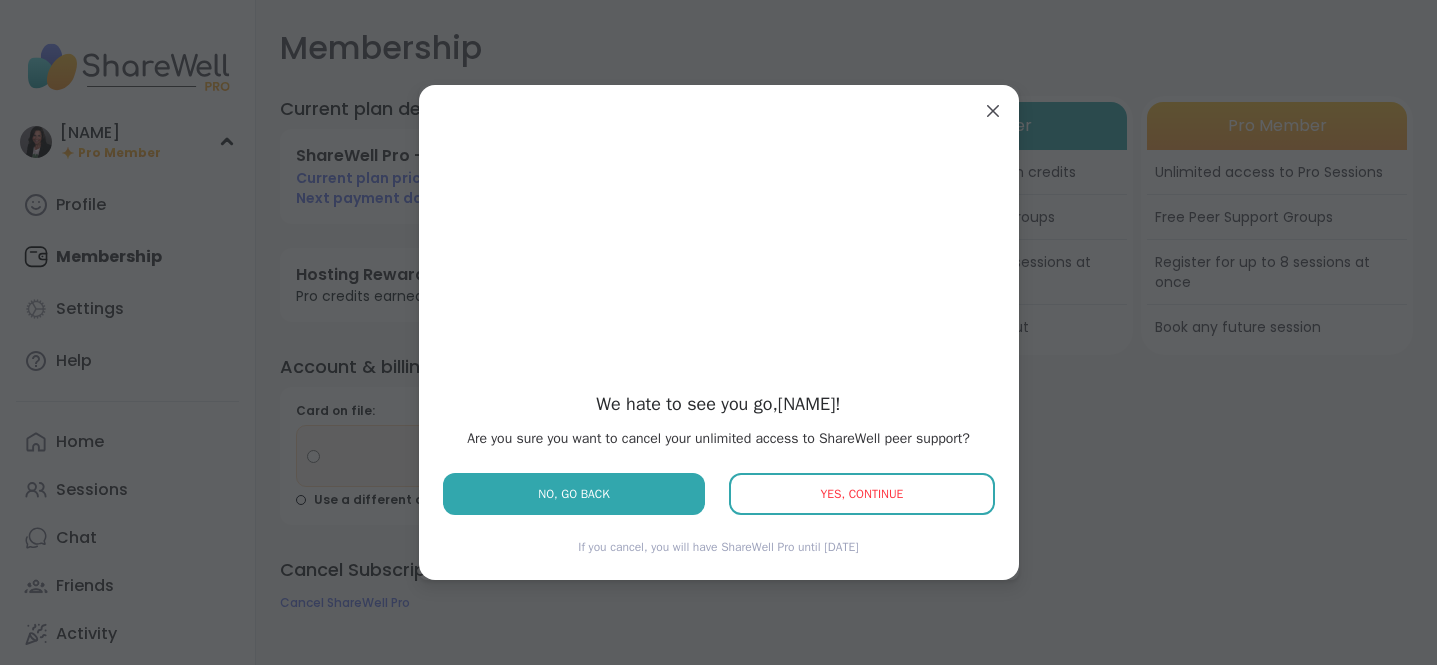 click on "Yes, Continue" at bounding box center [862, 494] 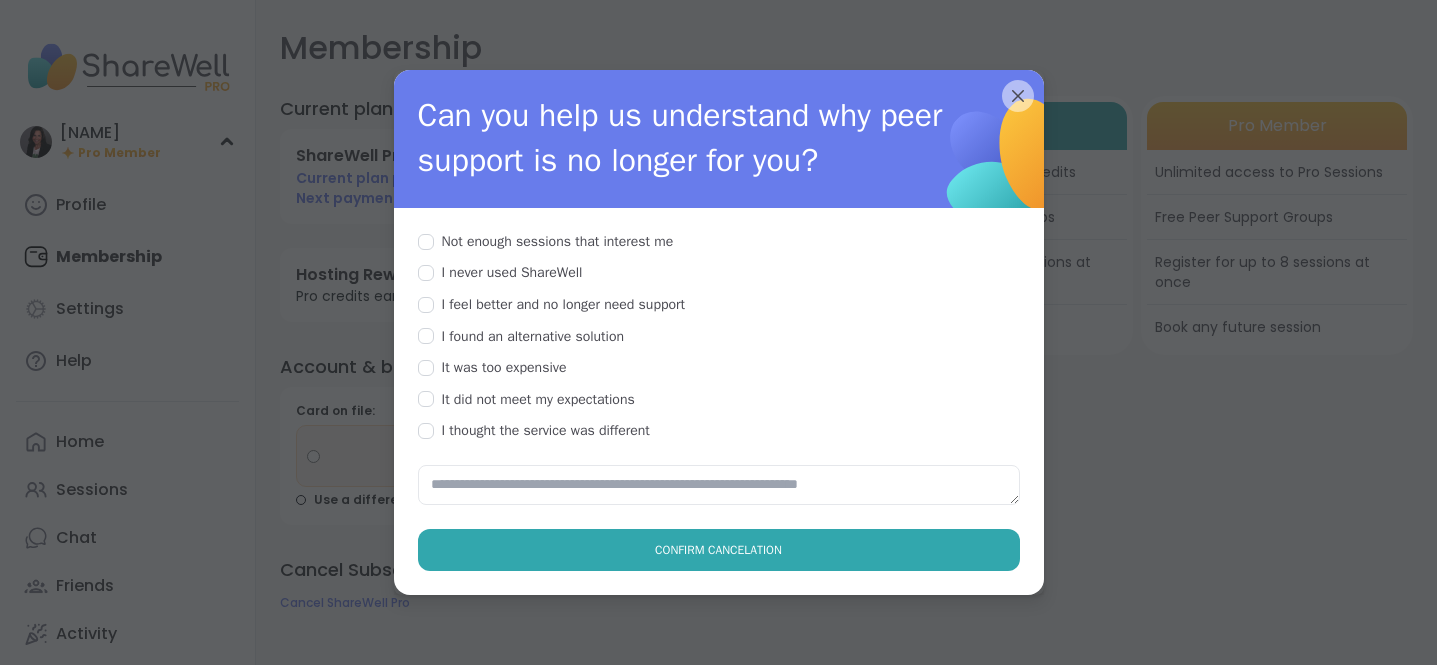 click at bounding box center [426, 305] 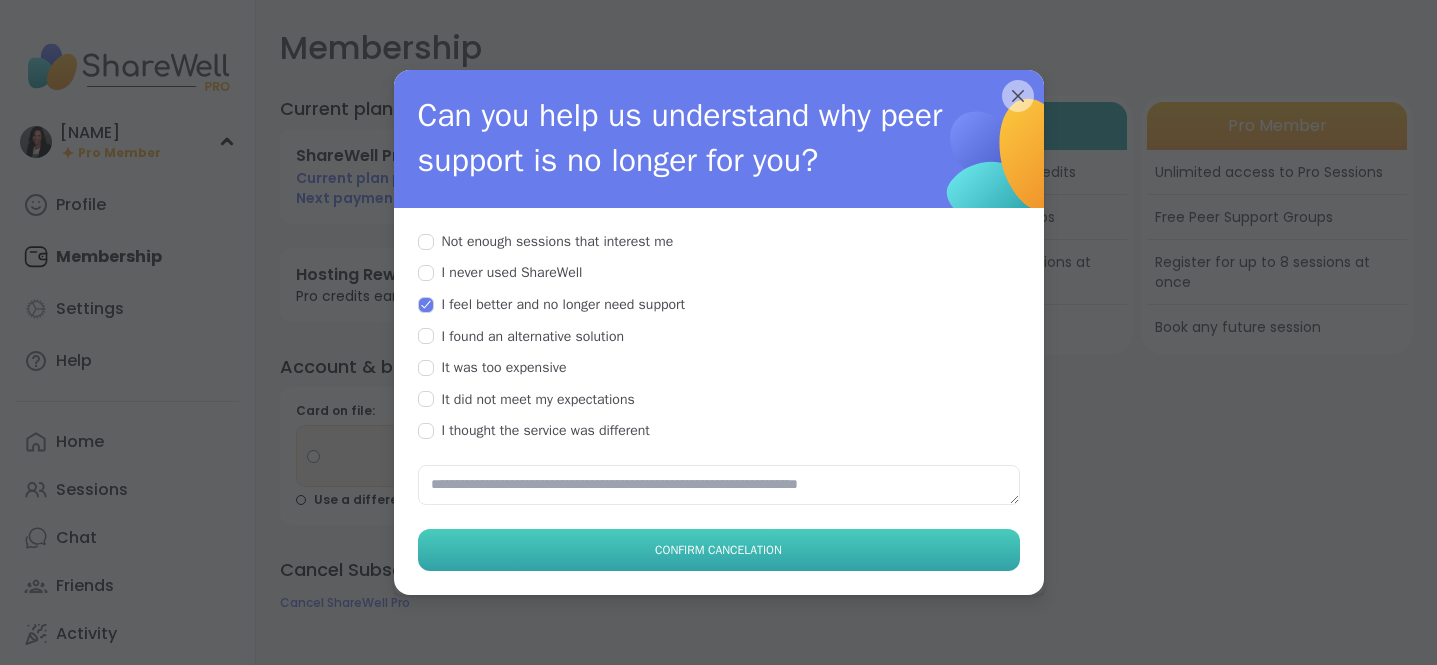 click on "Confirm Cancelation" at bounding box center (718, 550) 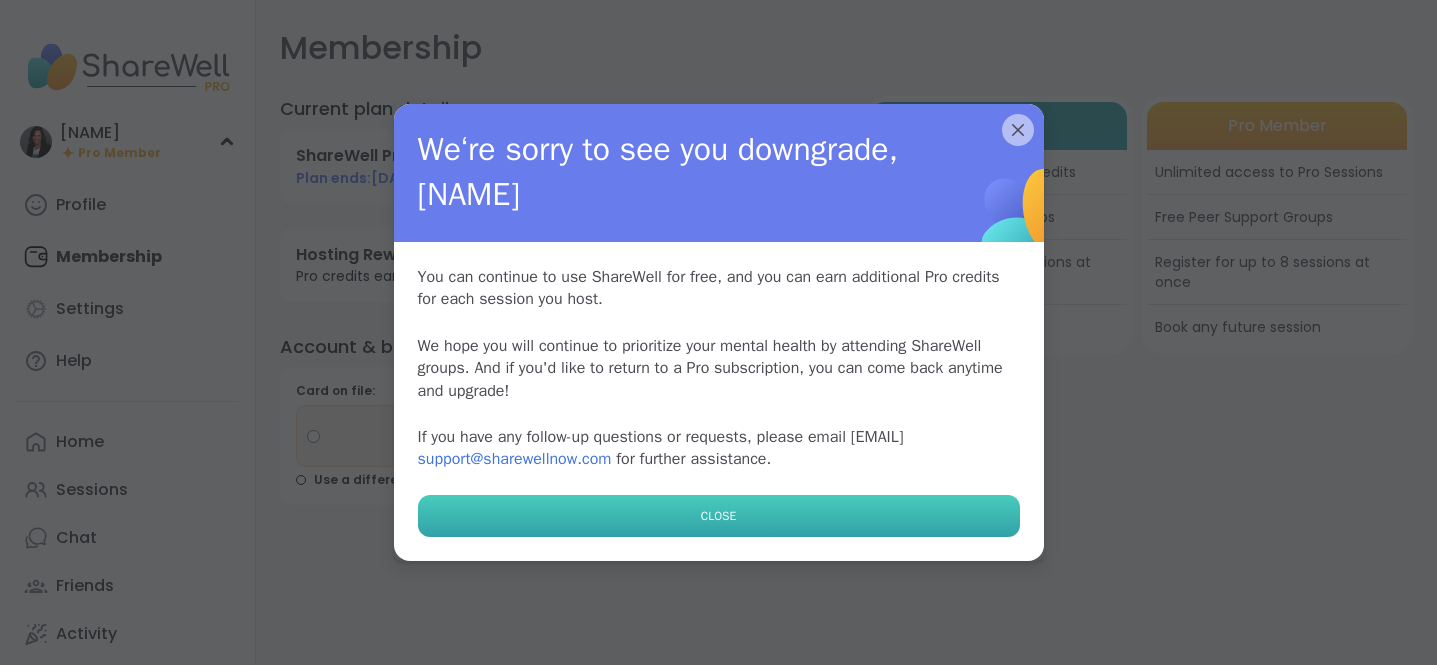 click on "CLOSE" at bounding box center (718, 516) 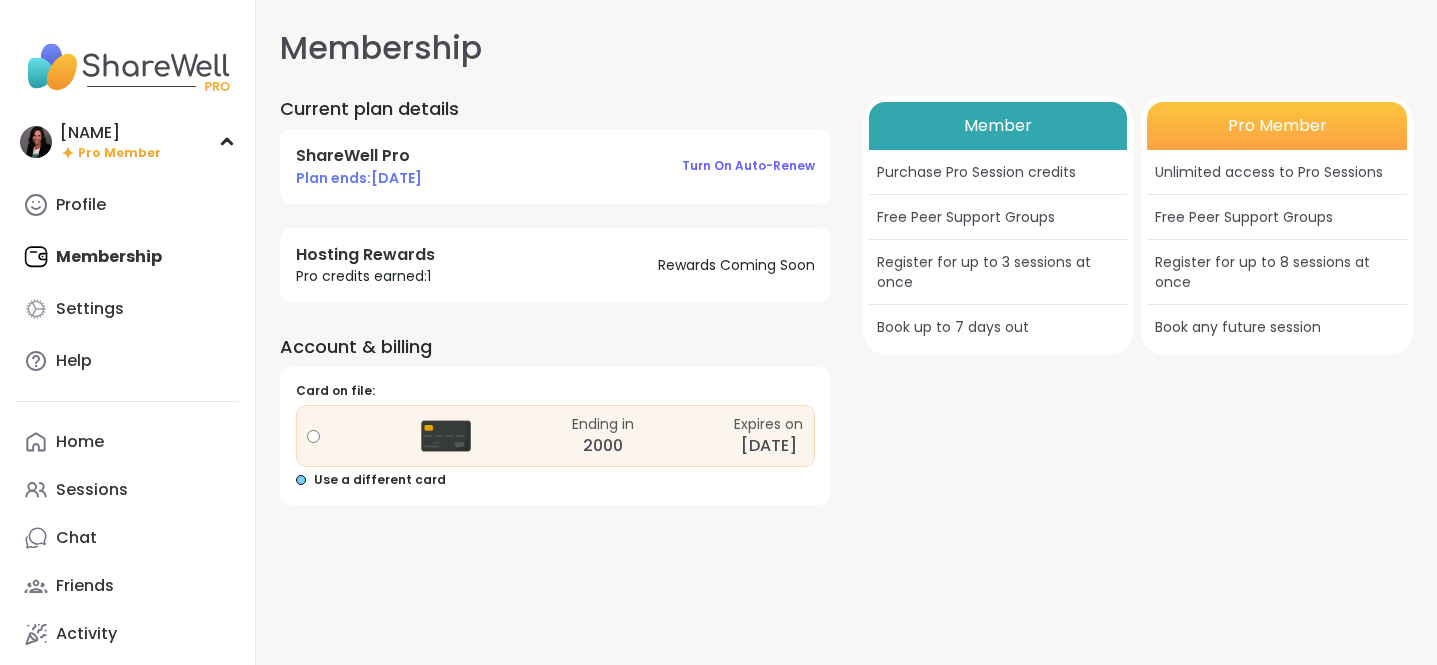 click at bounding box center (301, 480) 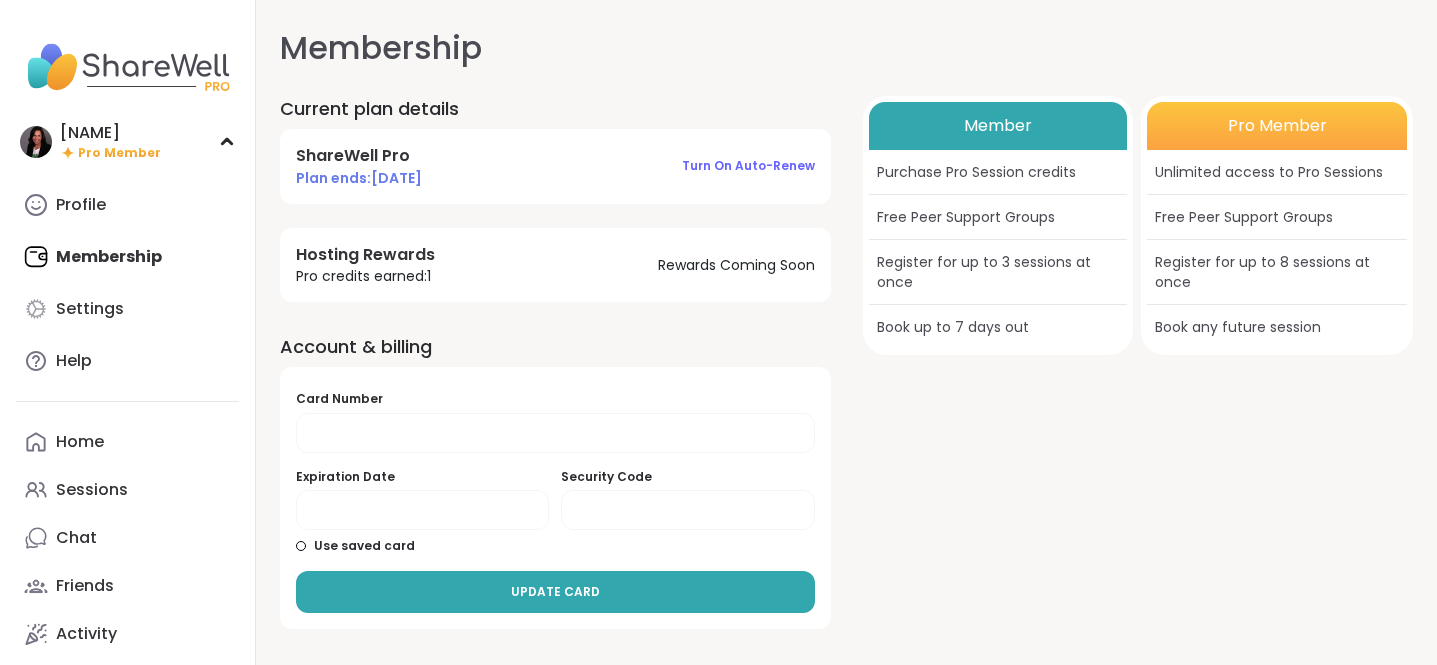 scroll, scrollTop: 20, scrollLeft: 0, axis: vertical 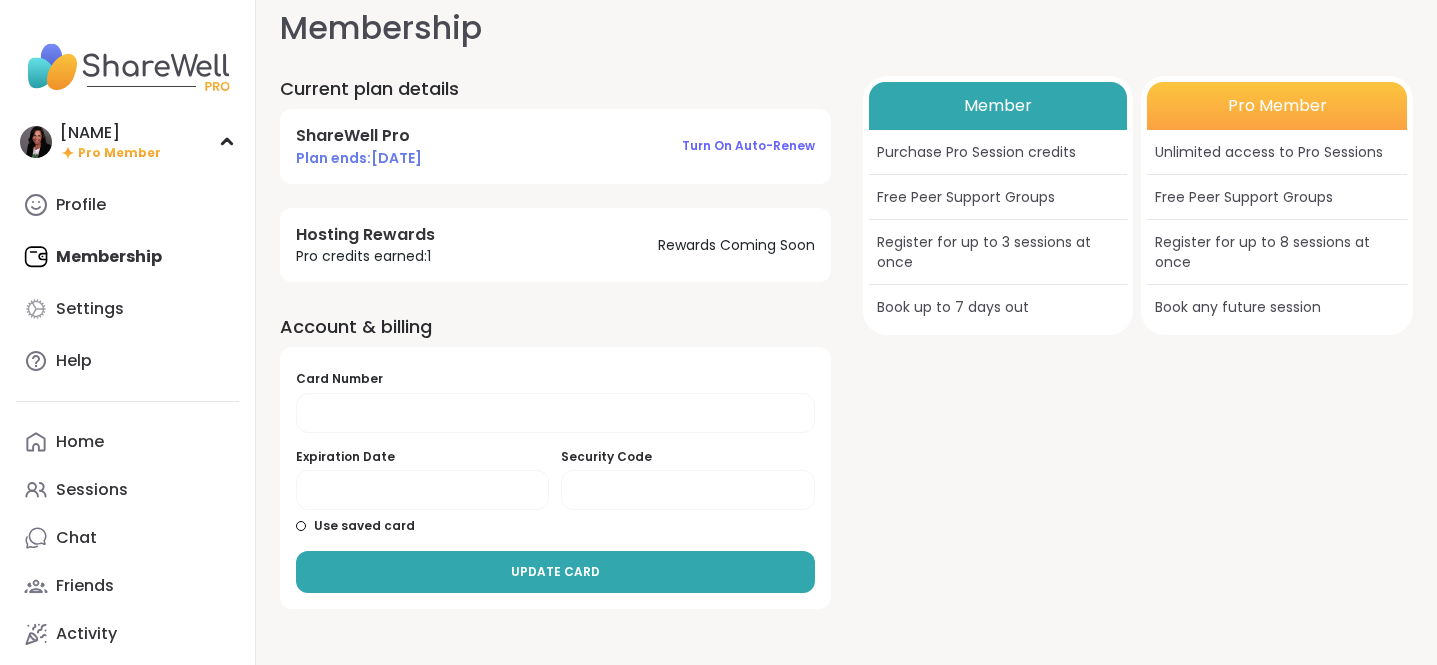 click on "Account & billing" at bounding box center [555, 326] 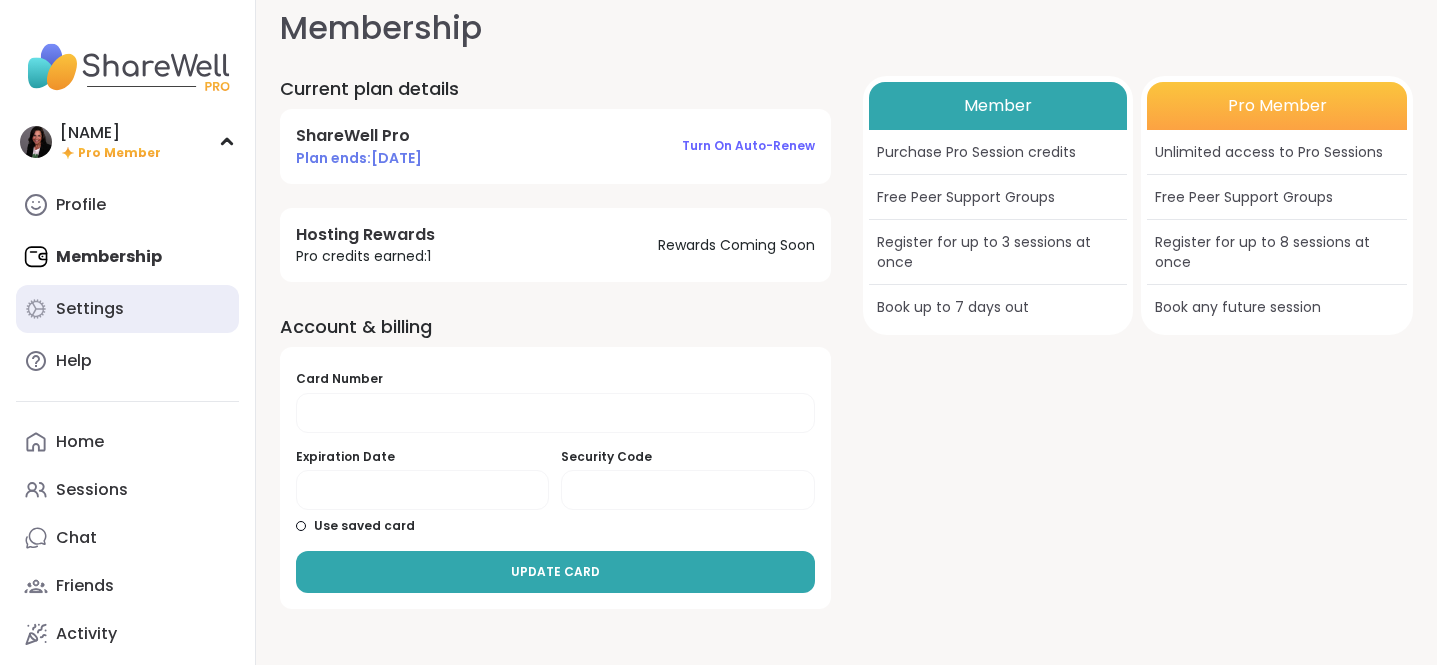 click on "Settings" at bounding box center [90, 309] 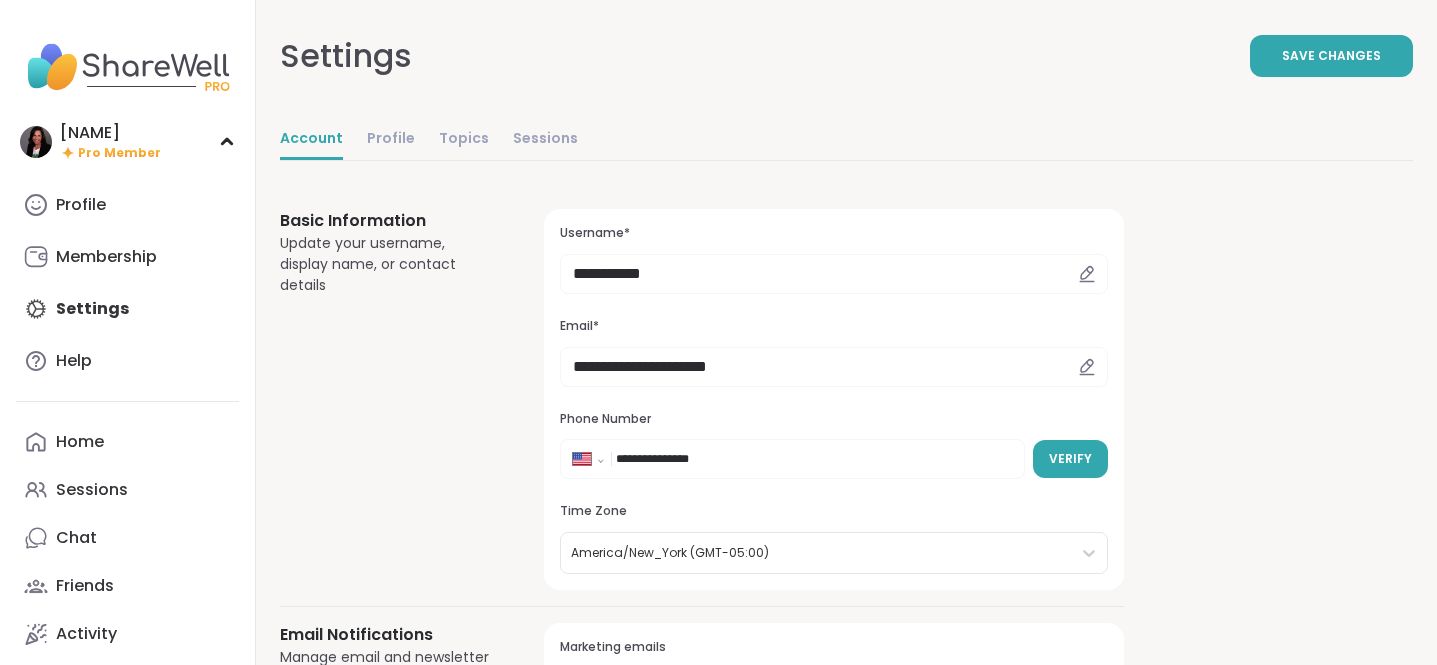 scroll, scrollTop: 0, scrollLeft: 0, axis: both 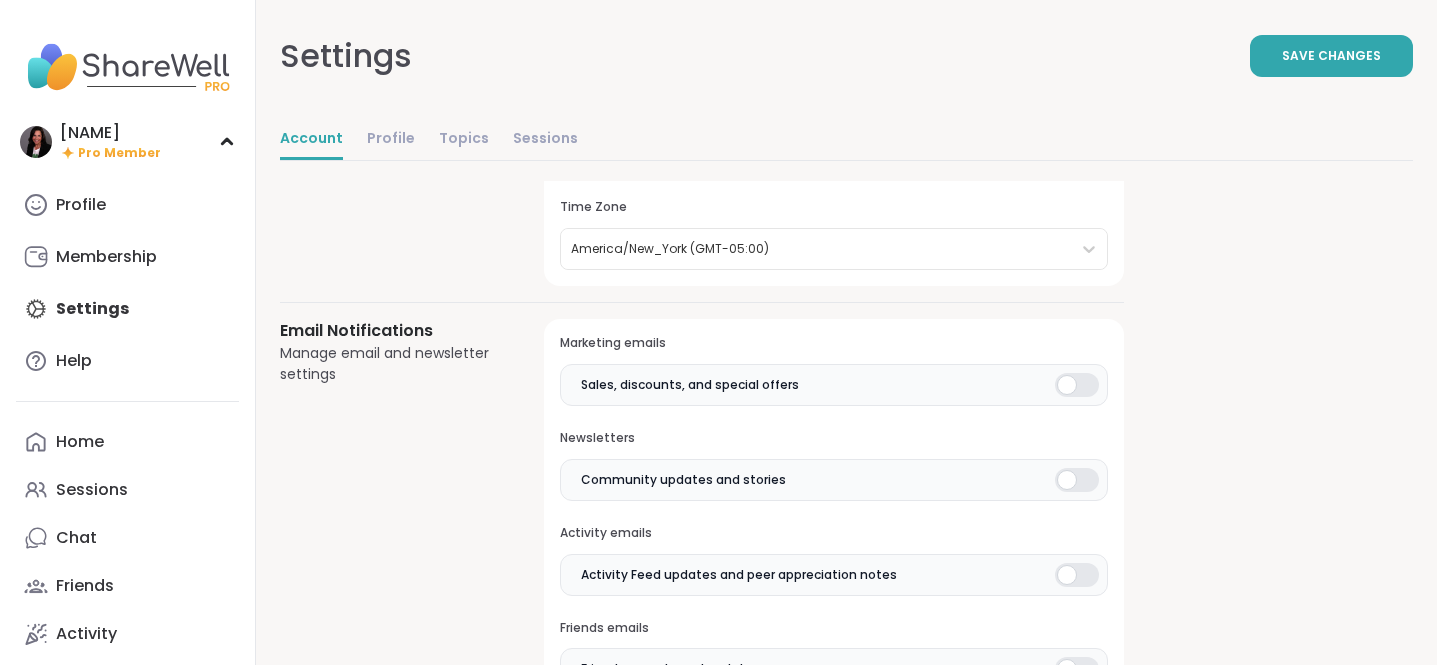 click at bounding box center [1077, 385] 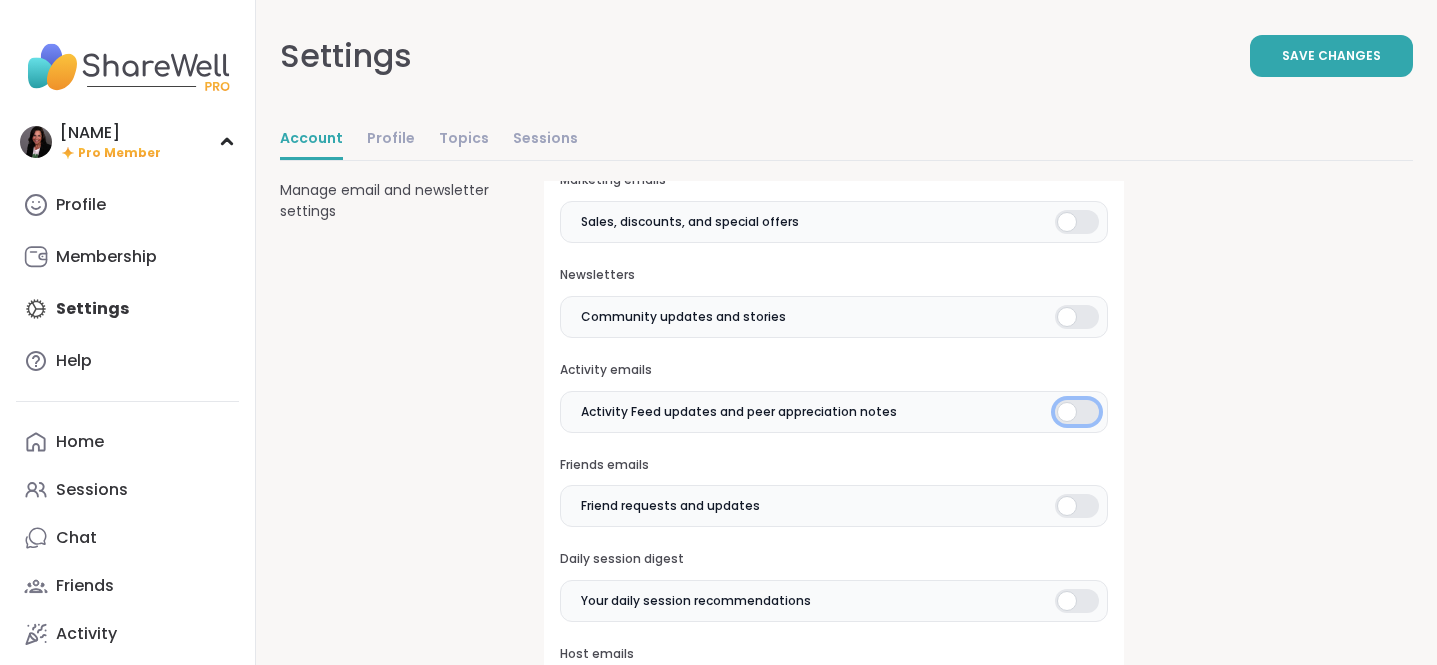 scroll, scrollTop: 492, scrollLeft: 0, axis: vertical 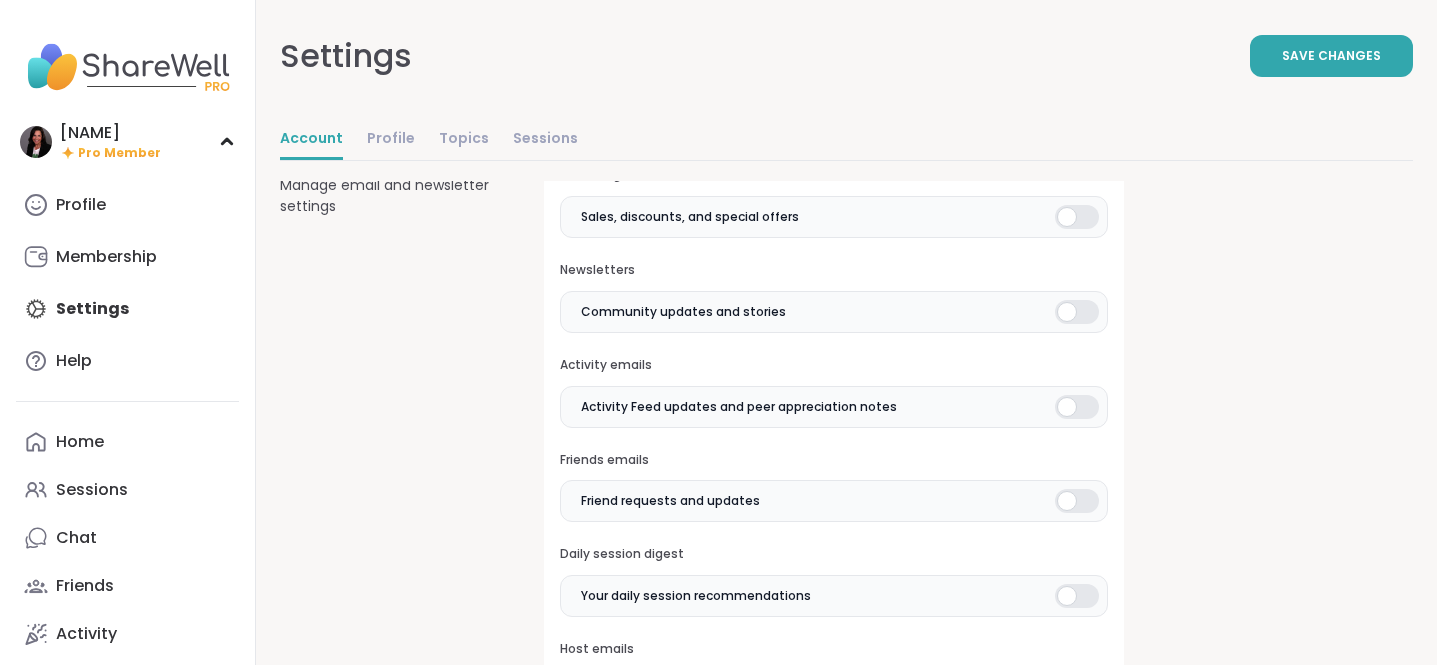 click at bounding box center (1077, 501) 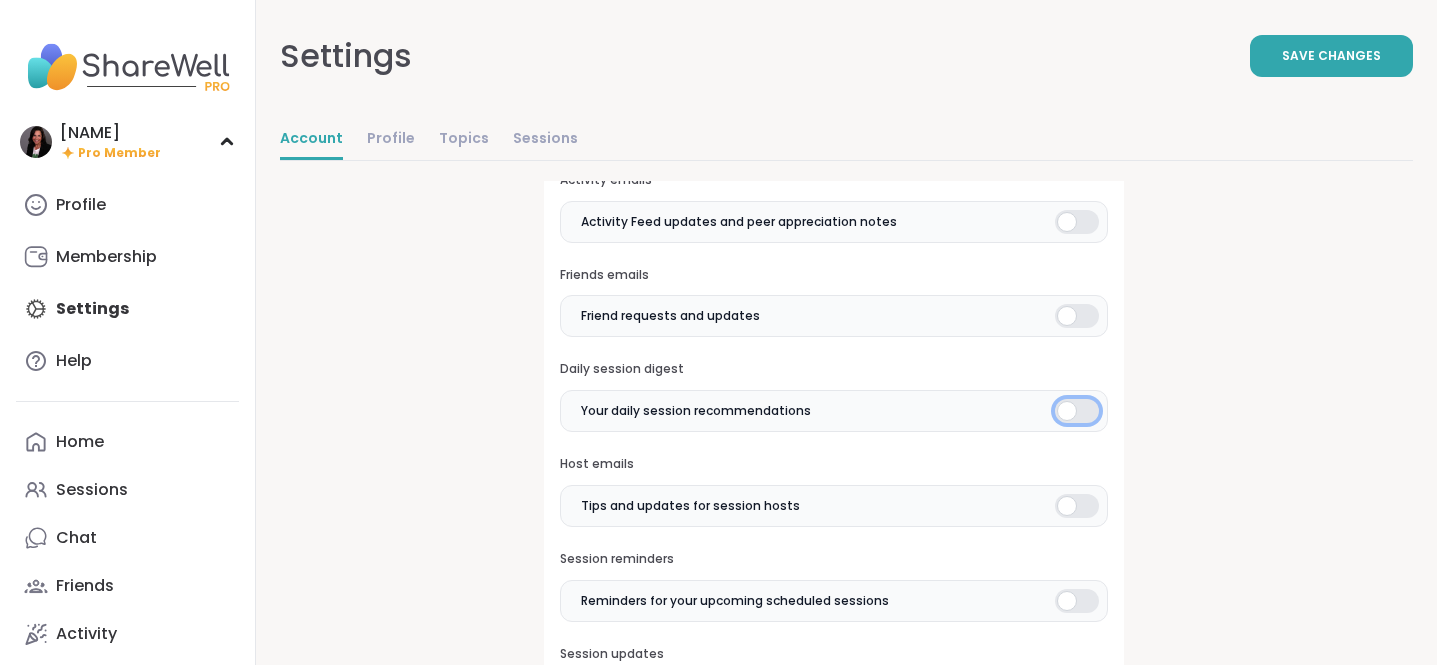 scroll, scrollTop: 686, scrollLeft: 0, axis: vertical 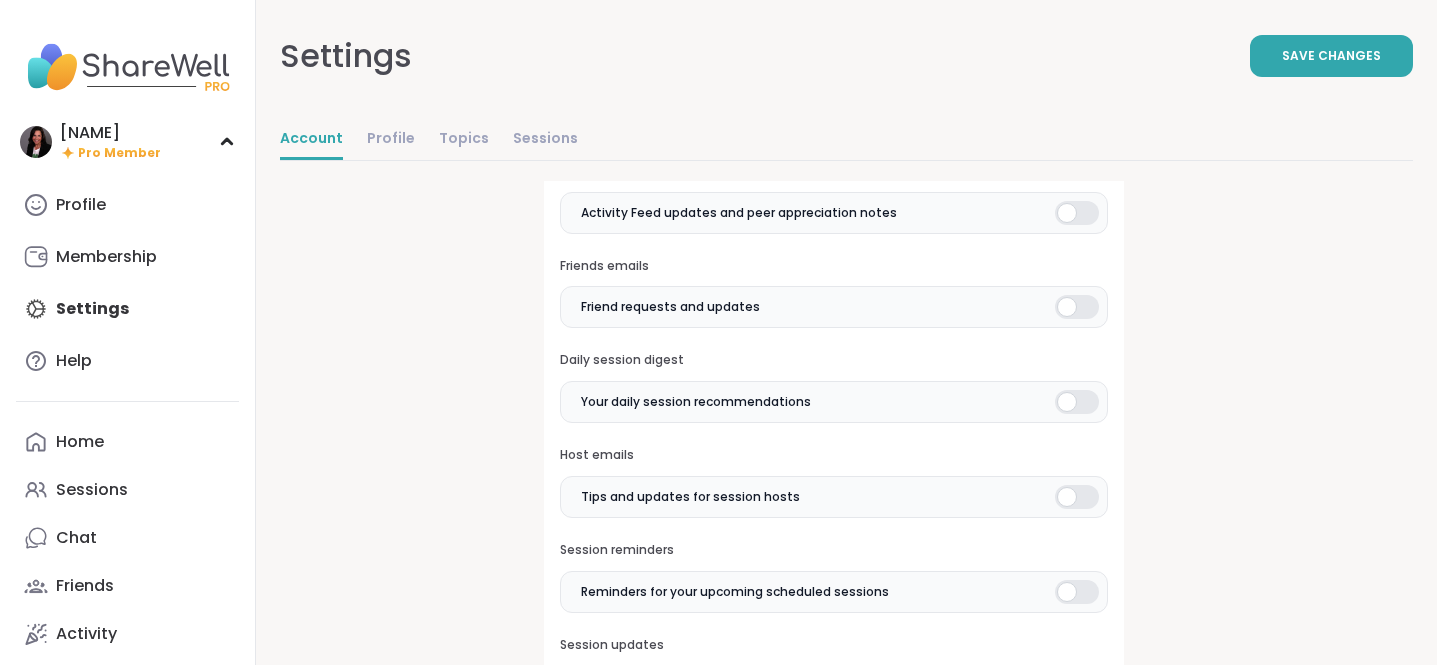 click at bounding box center (1077, 497) 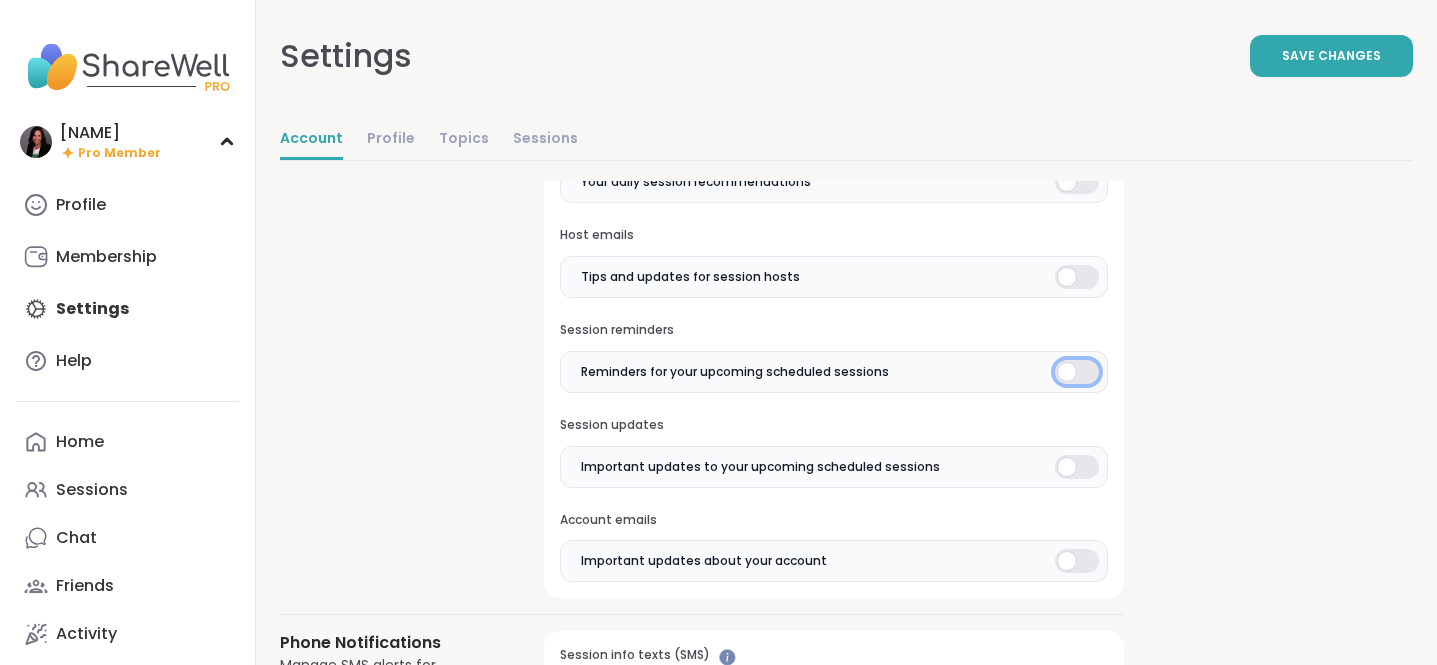 scroll, scrollTop: 909, scrollLeft: 0, axis: vertical 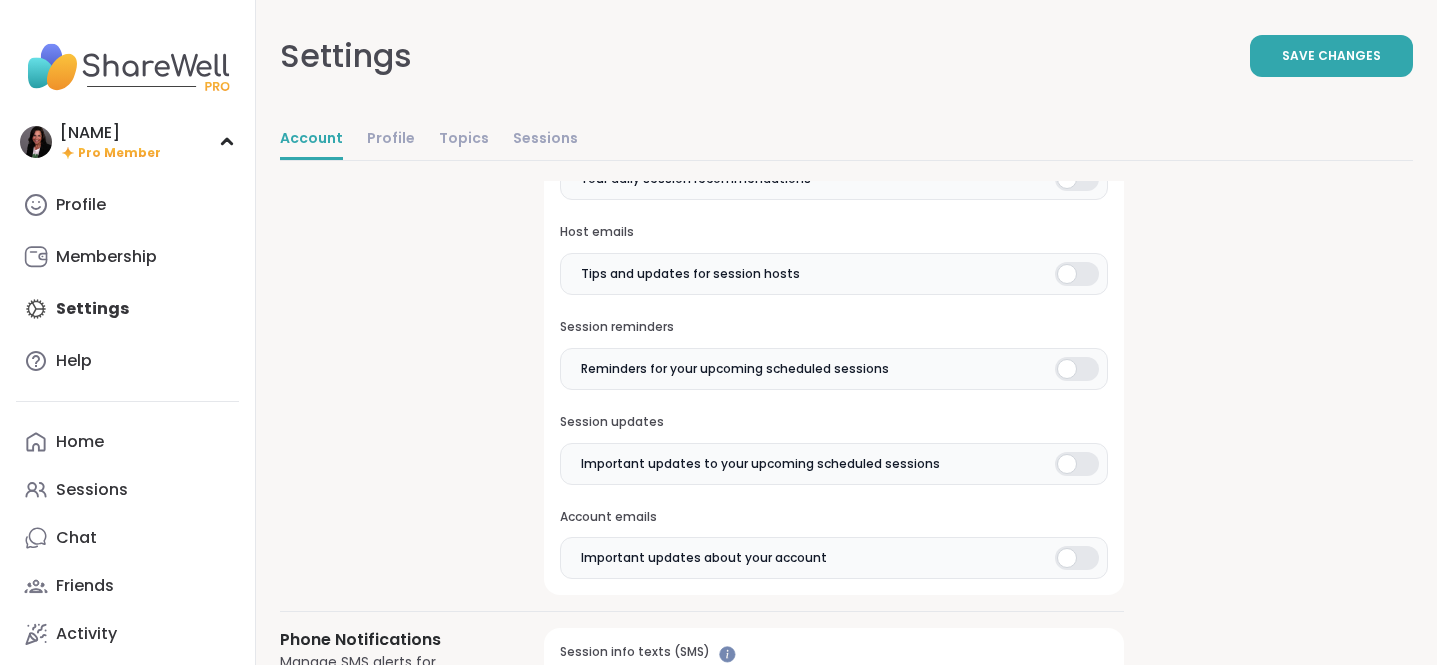click at bounding box center (1077, 464) 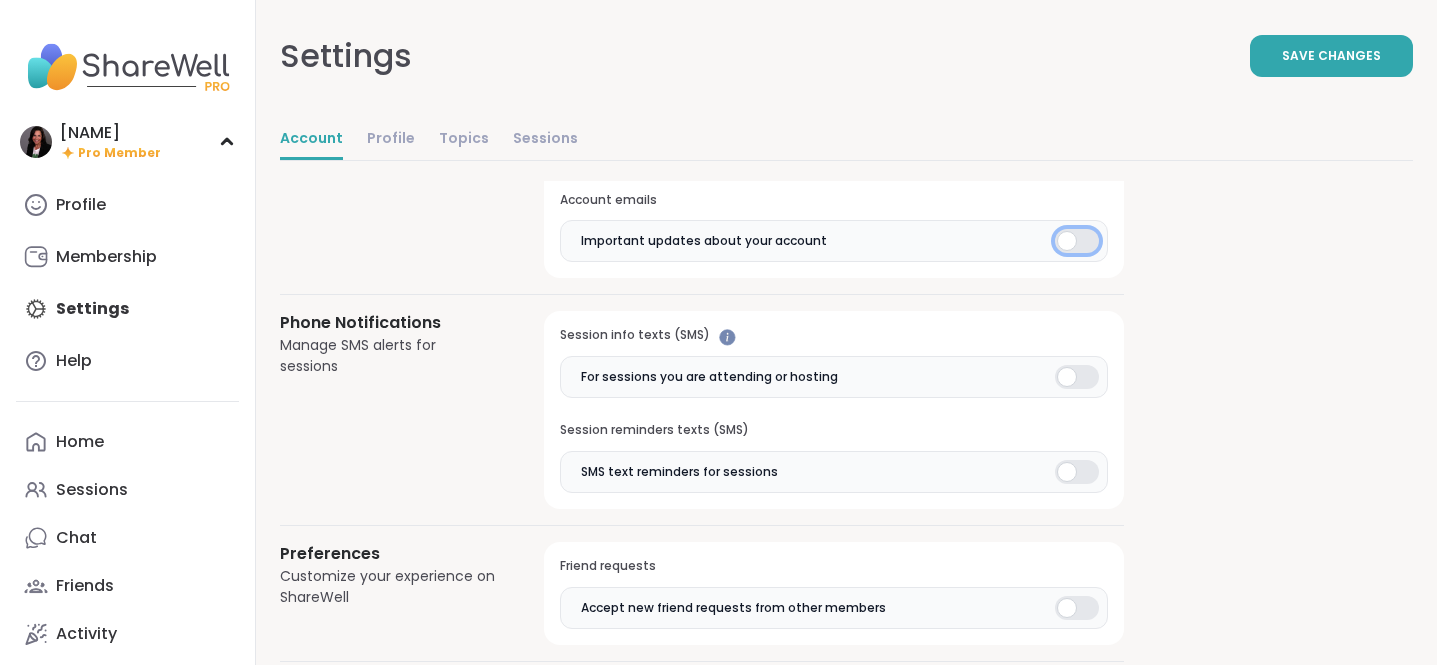 scroll, scrollTop: 1265, scrollLeft: 0, axis: vertical 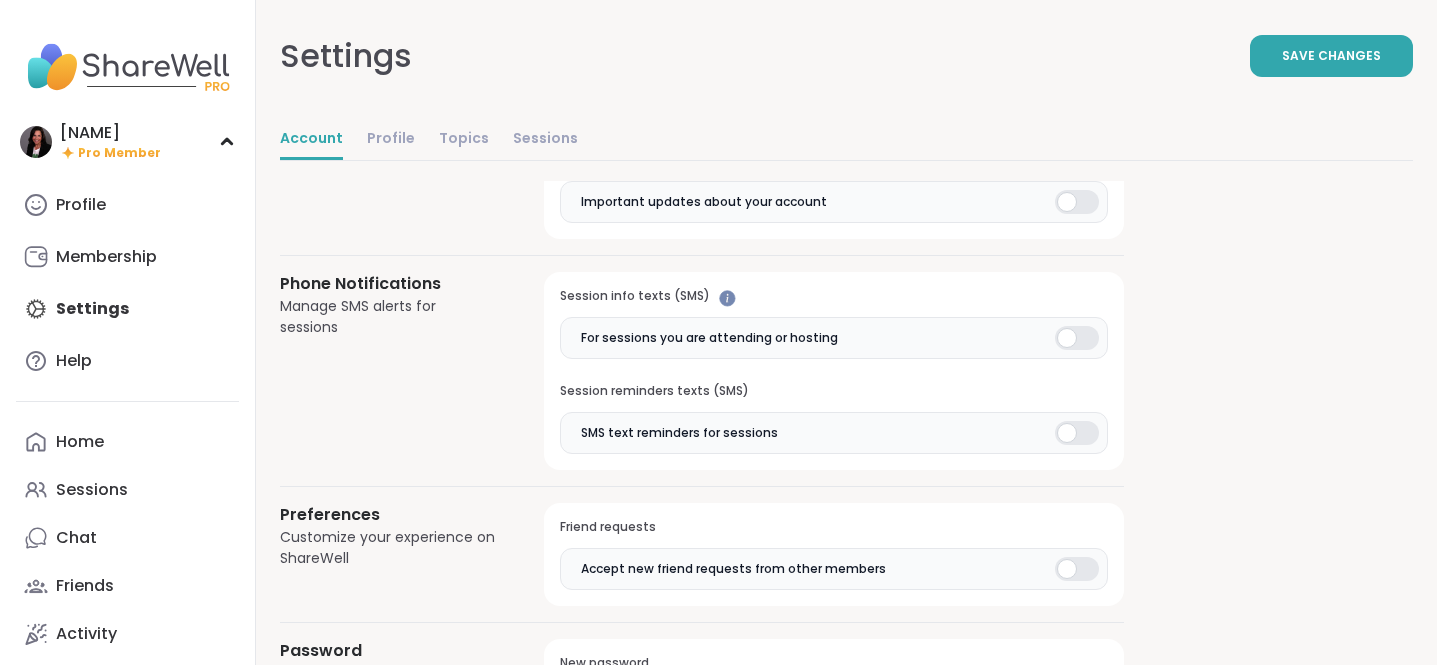 click at bounding box center [1077, 338] 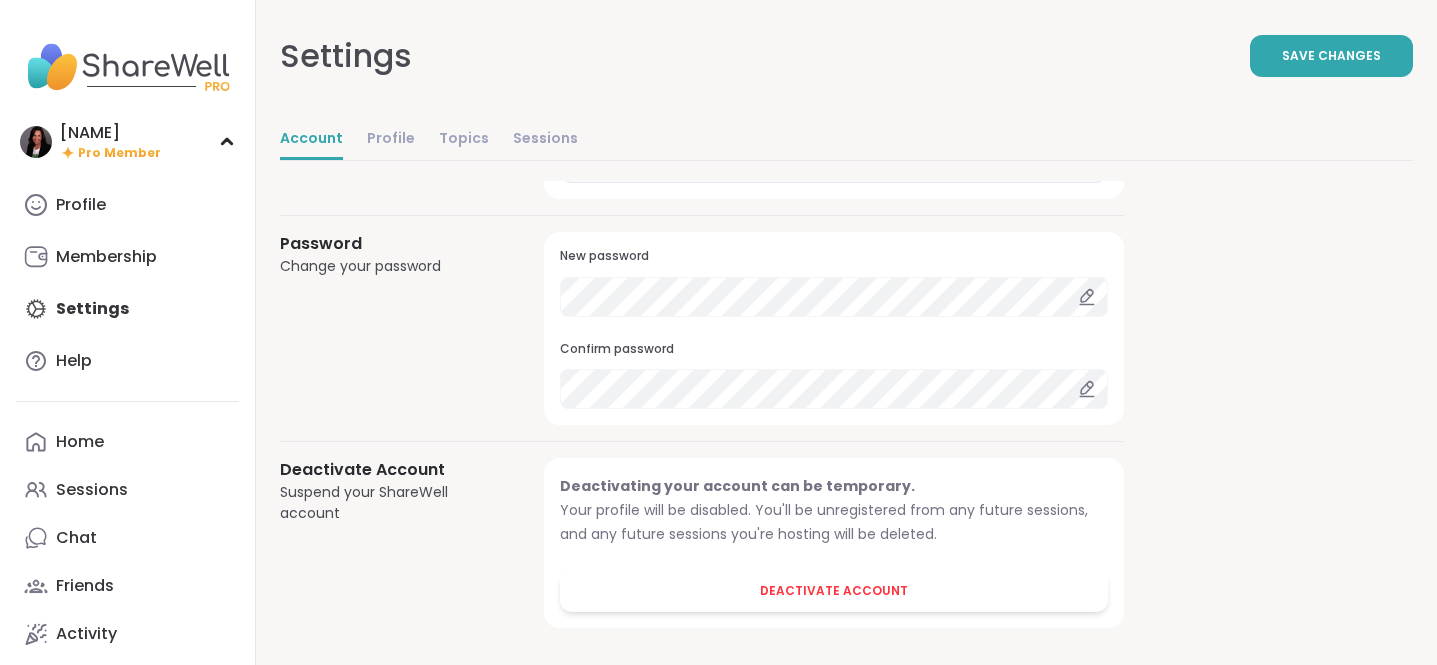 scroll, scrollTop: 1683, scrollLeft: 0, axis: vertical 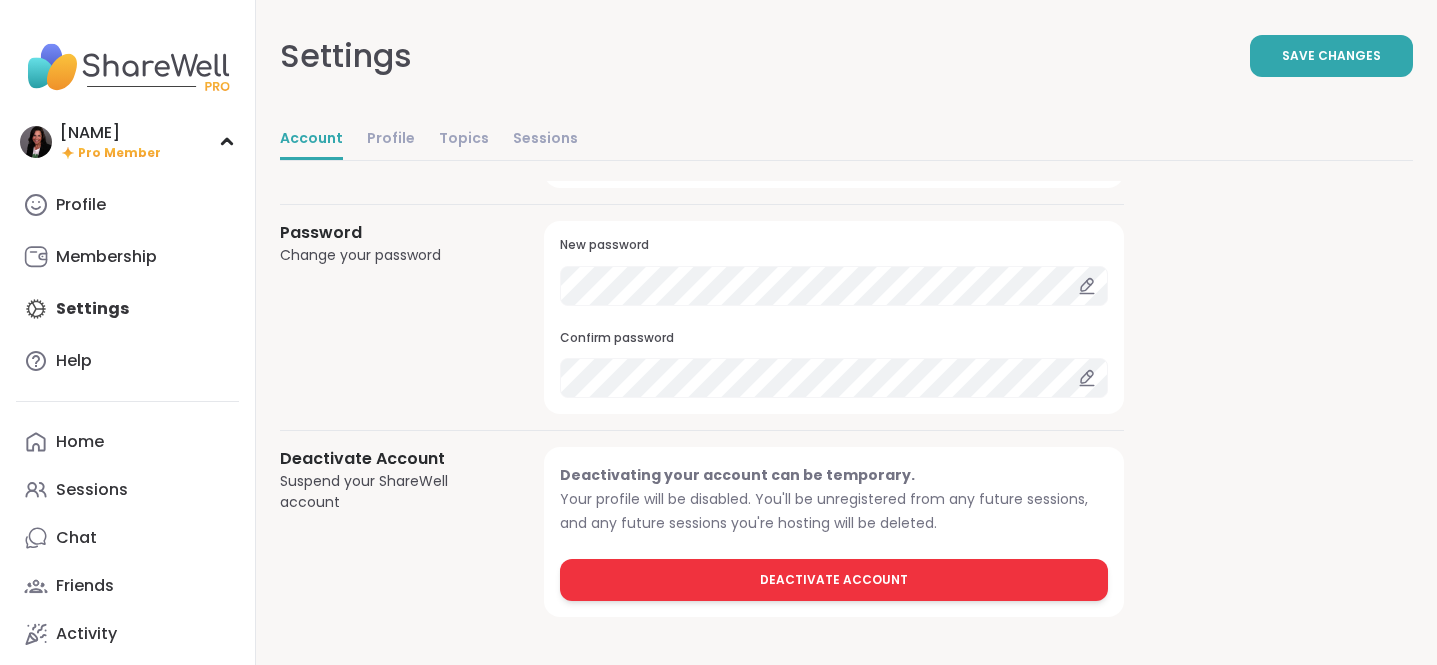 click on "Deactivate Account" at bounding box center (834, 580) 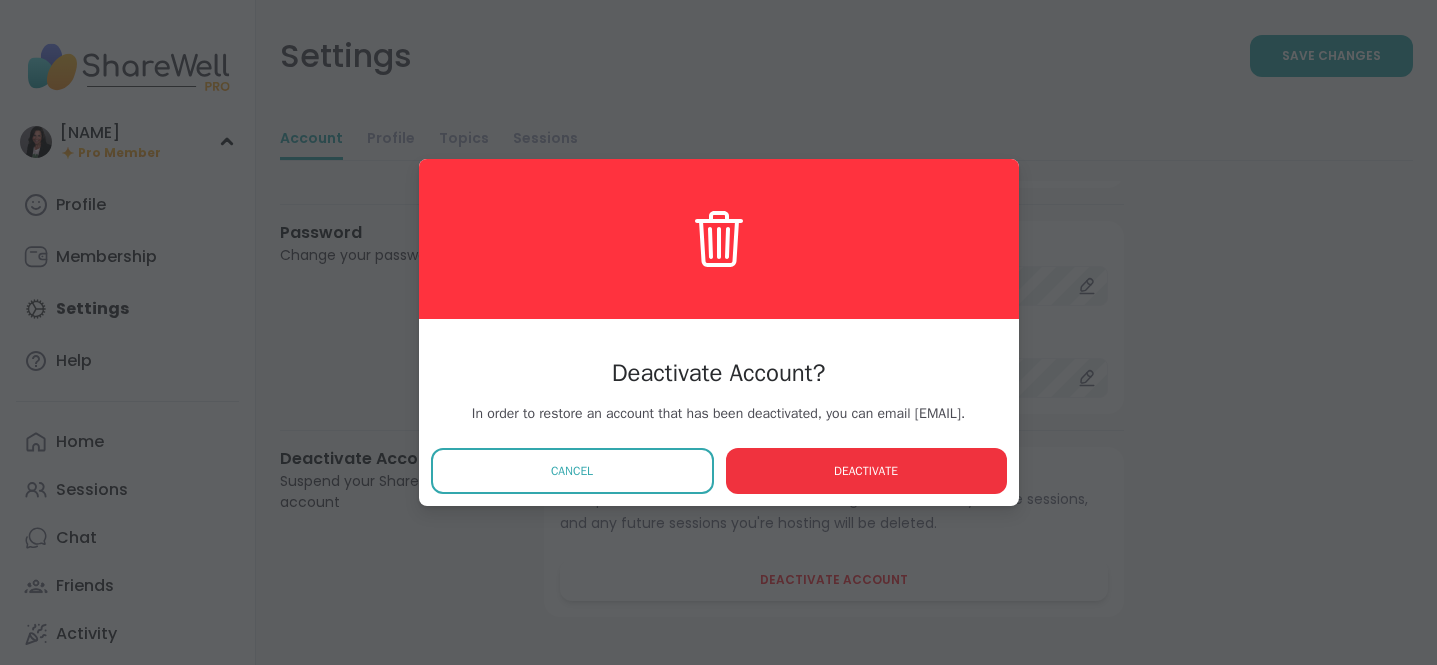 click on "Deactivate" at bounding box center [866, 471] 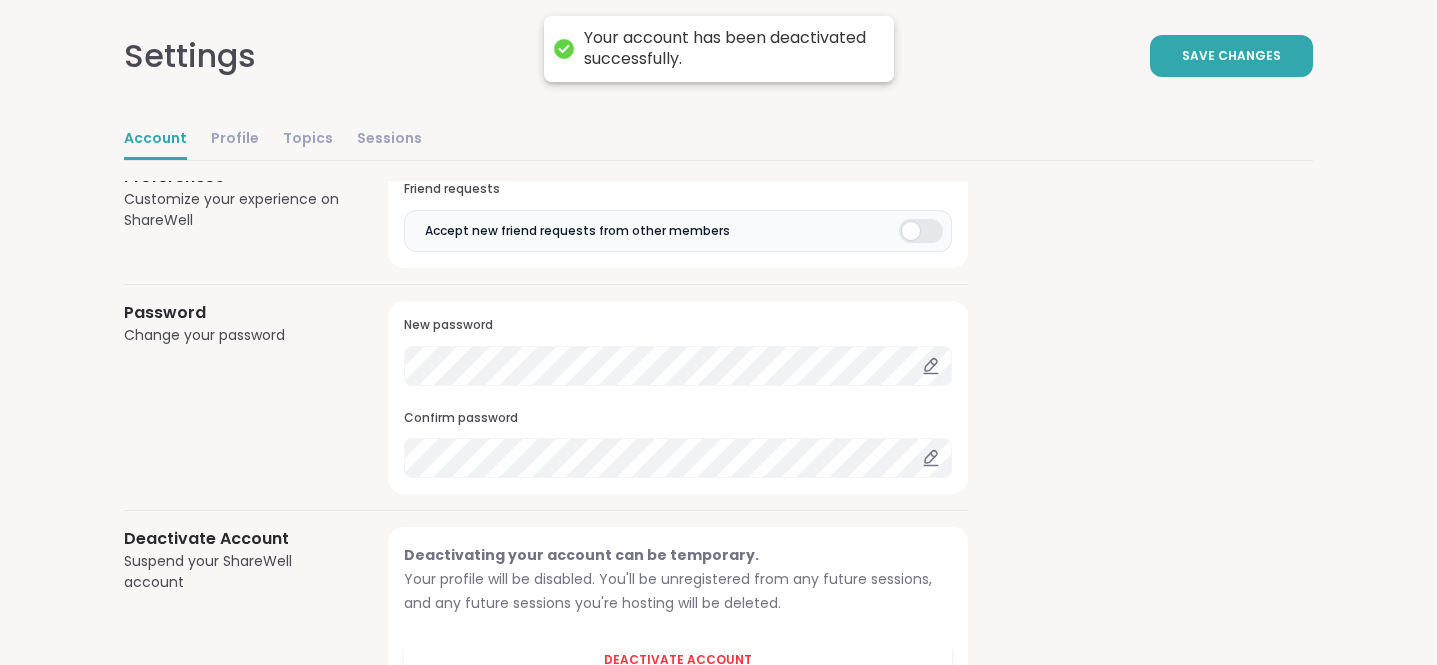 scroll, scrollTop: 0, scrollLeft: 0, axis: both 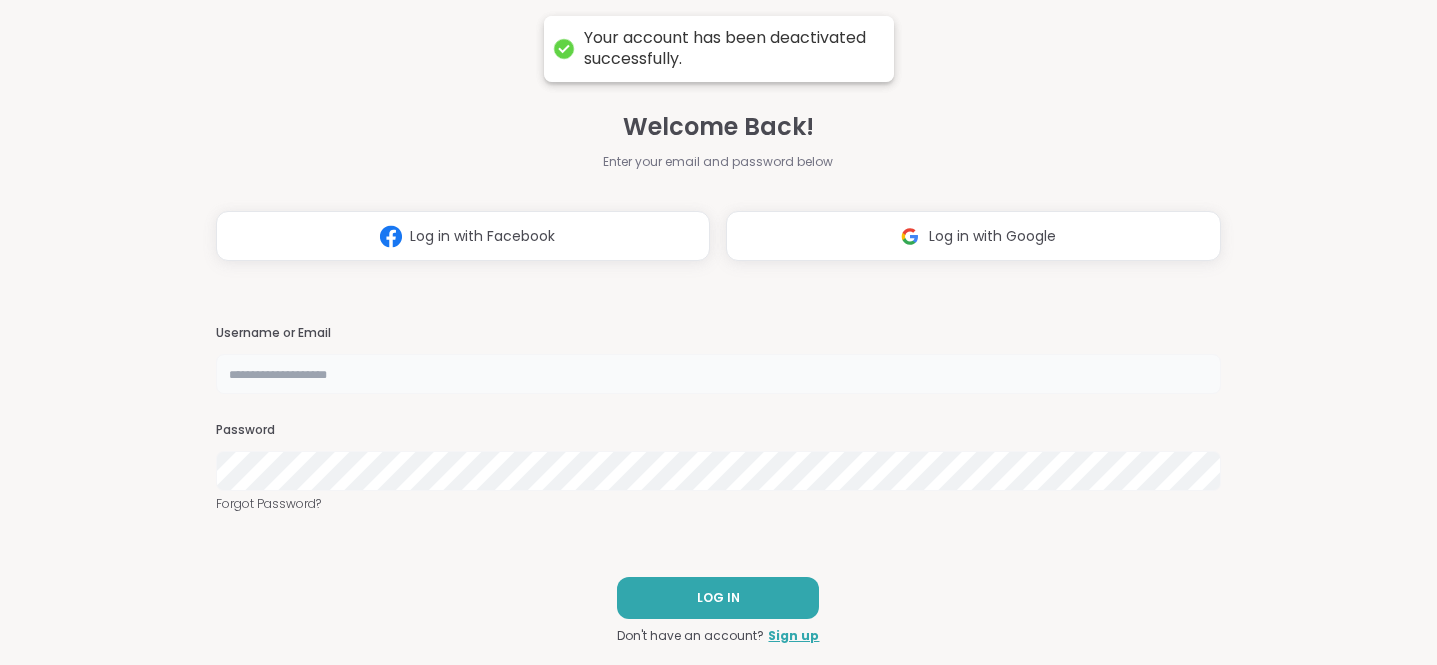 type on "**********" 